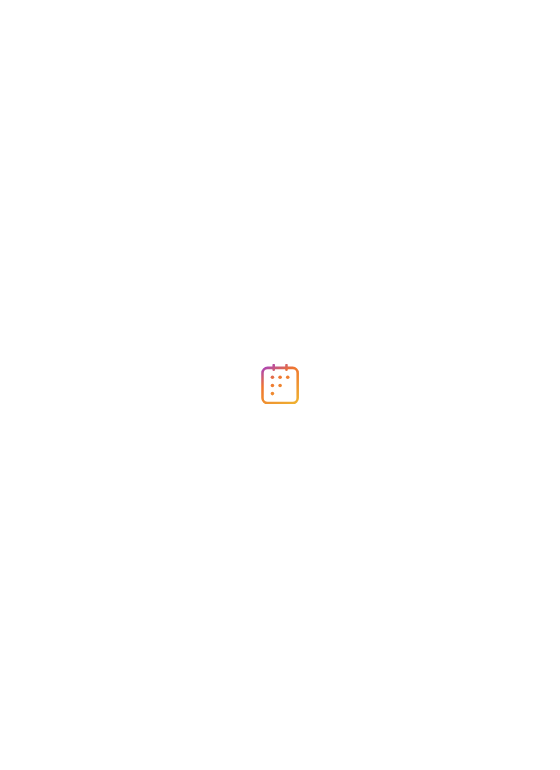 scroll, scrollTop: 0, scrollLeft: 0, axis: both 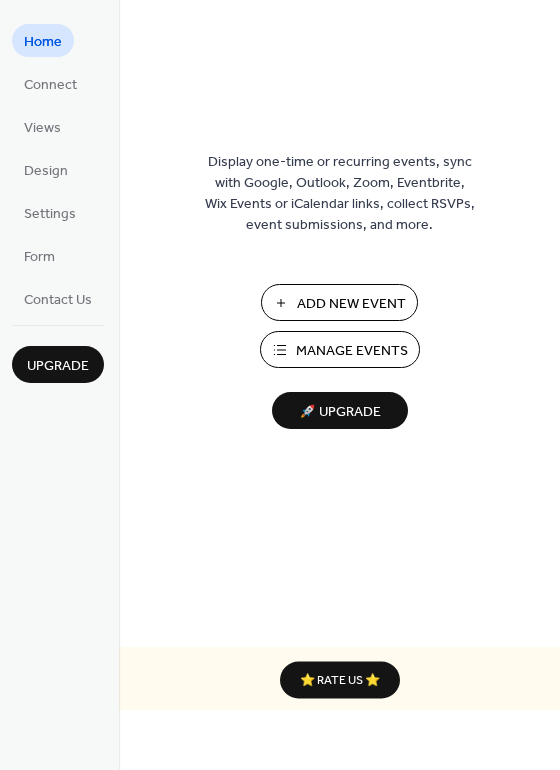 click on "Manage Events" at bounding box center [352, 351] 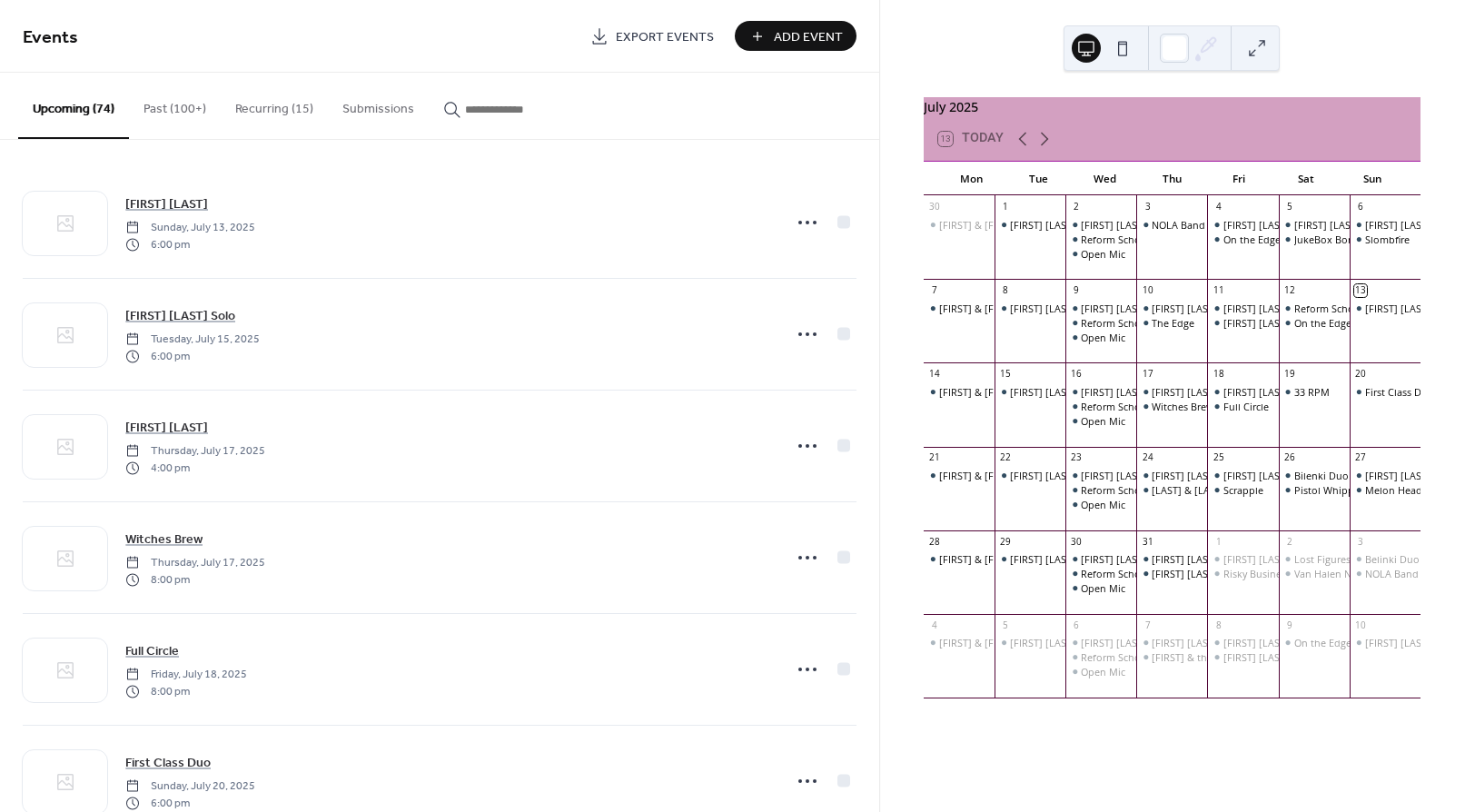 scroll, scrollTop: 0, scrollLeft: 0, axis: both 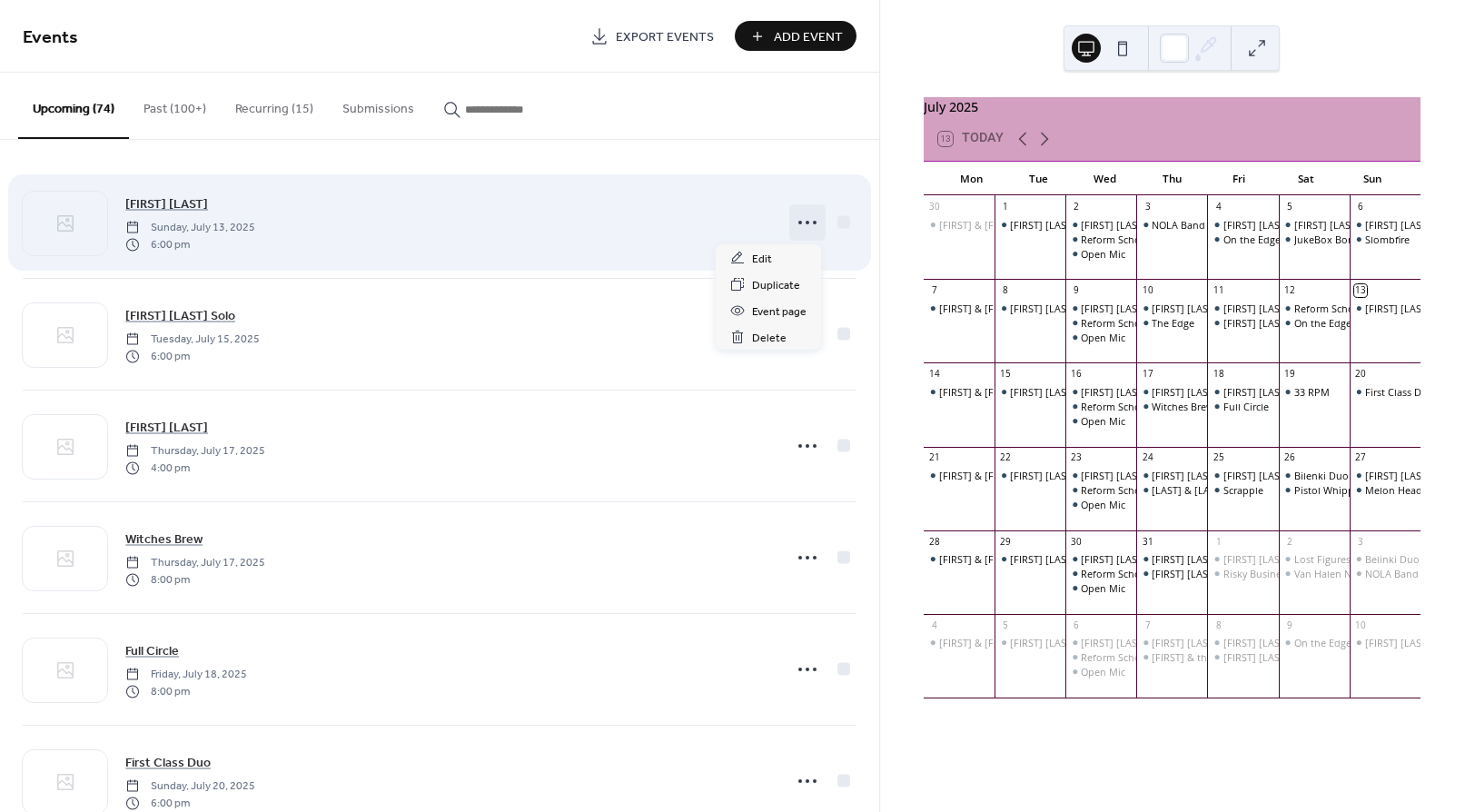 click 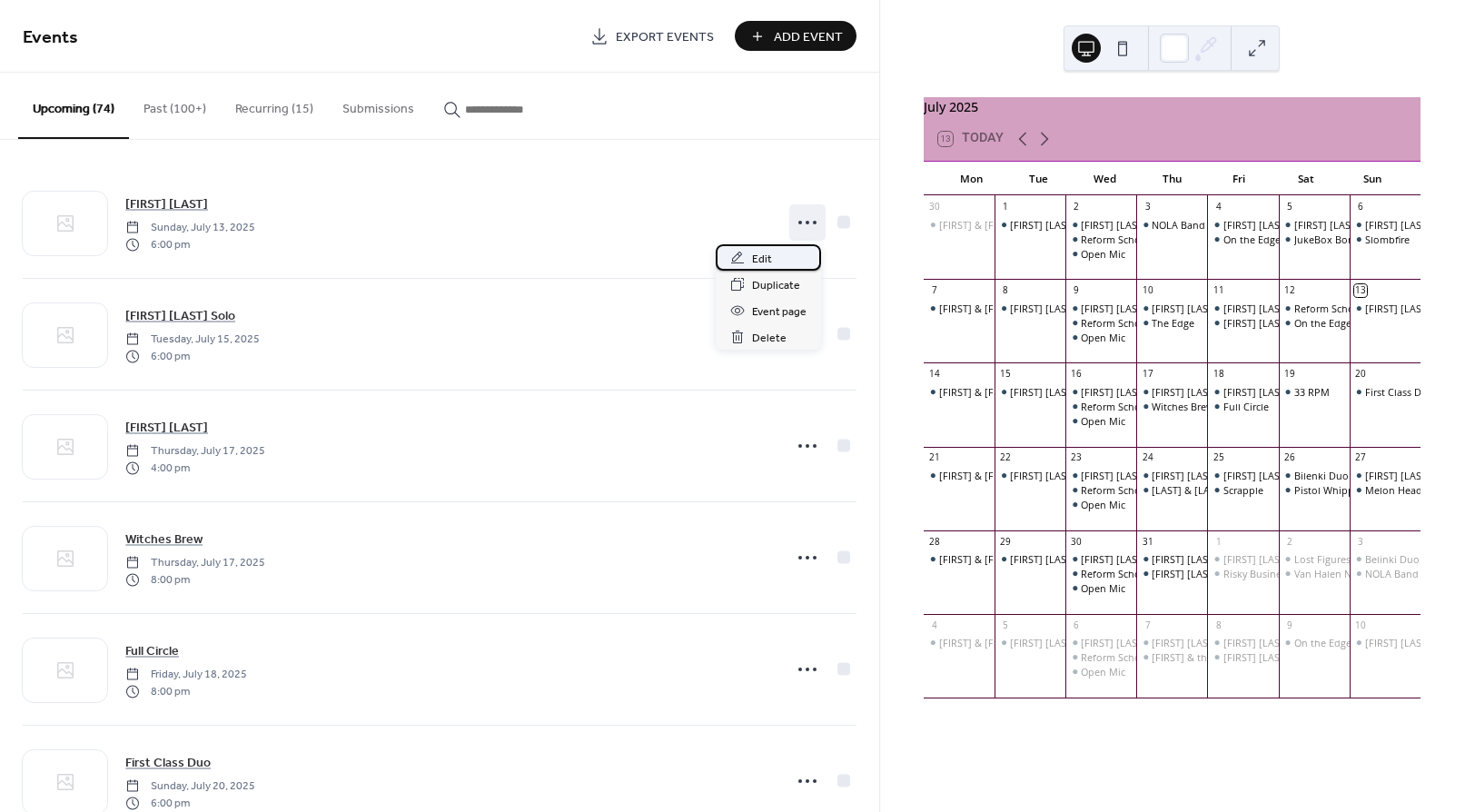 click on "Edit" at bounding box center [768, 257] 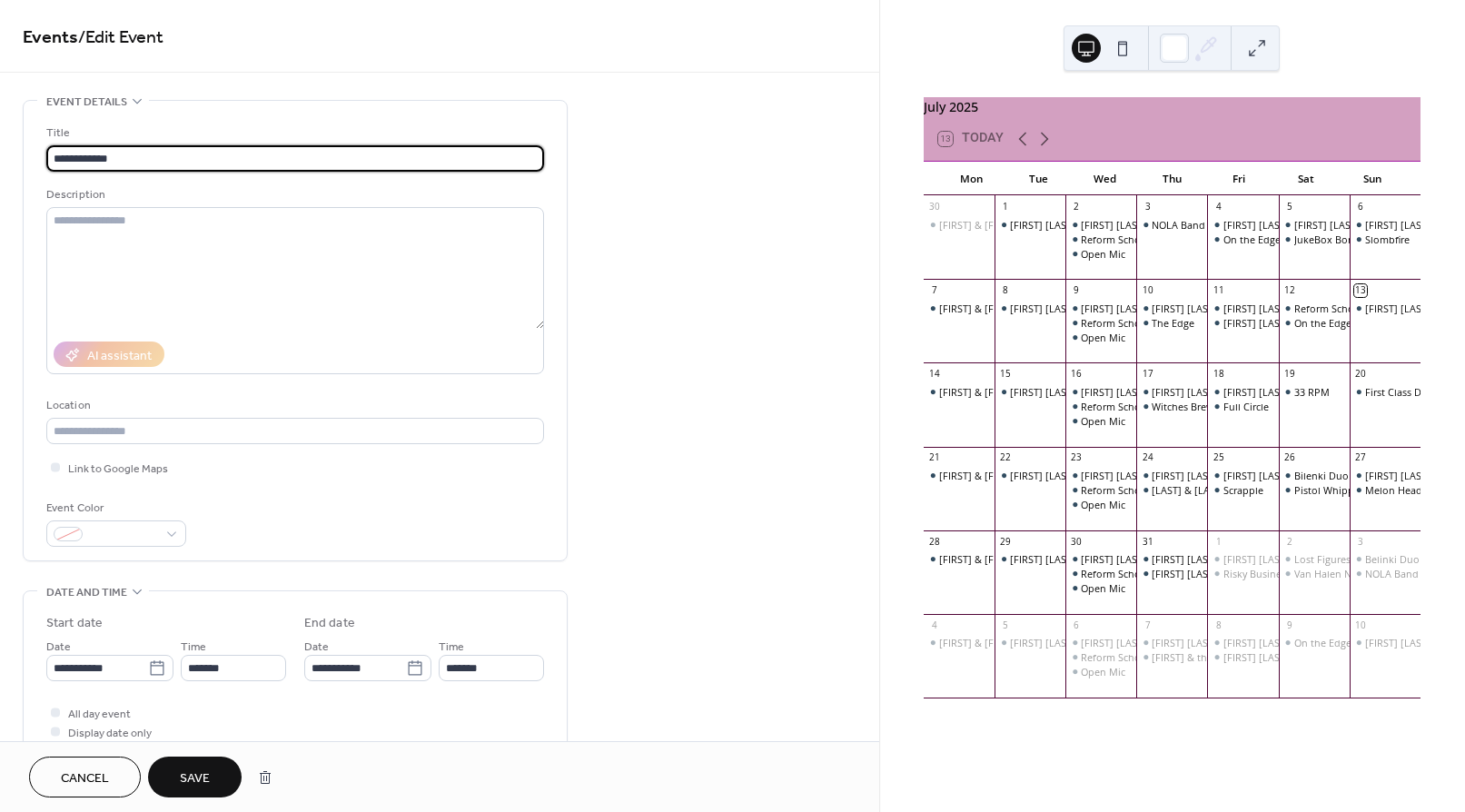 type on "**********" 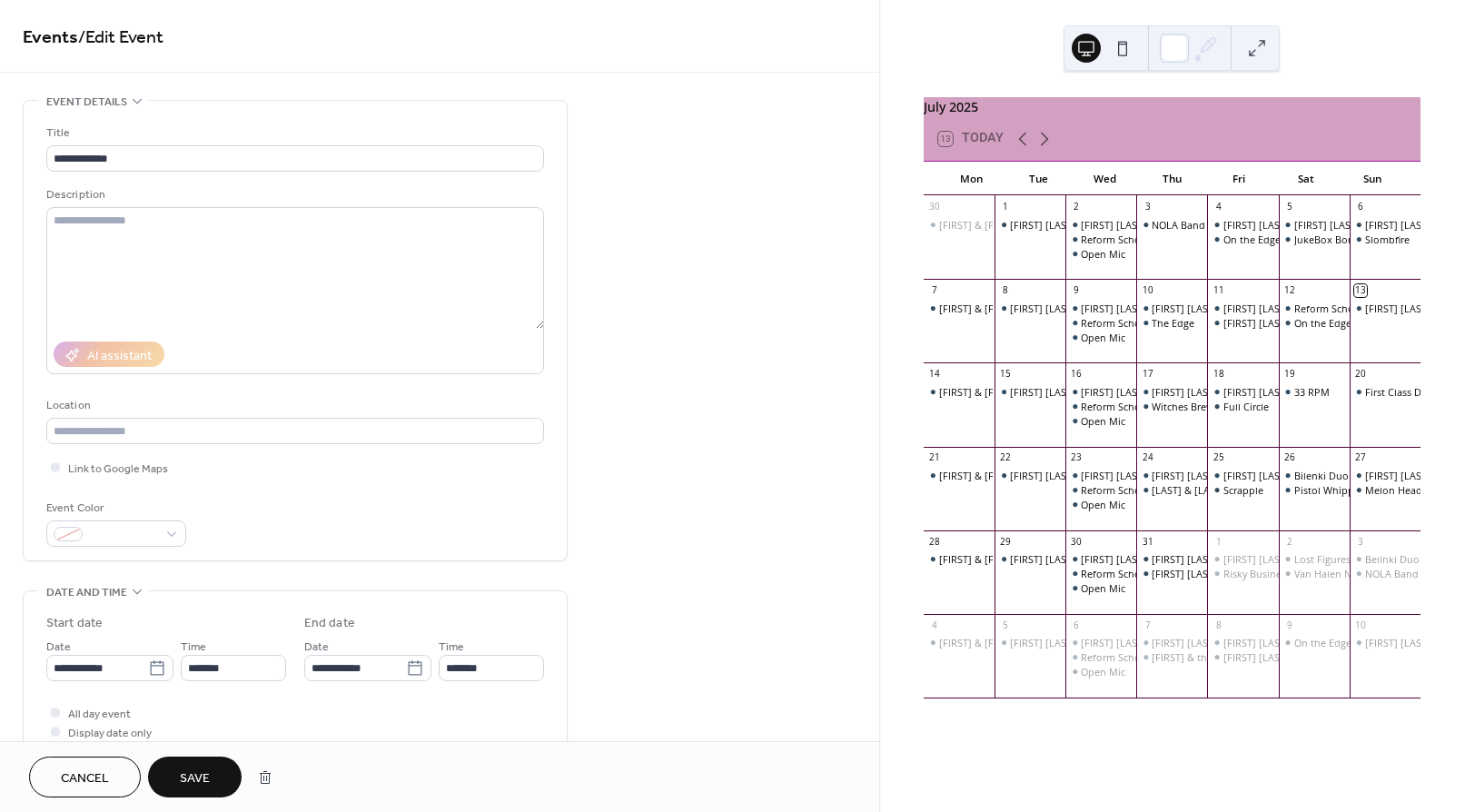click on "Save" at bounding box center [194, 778] 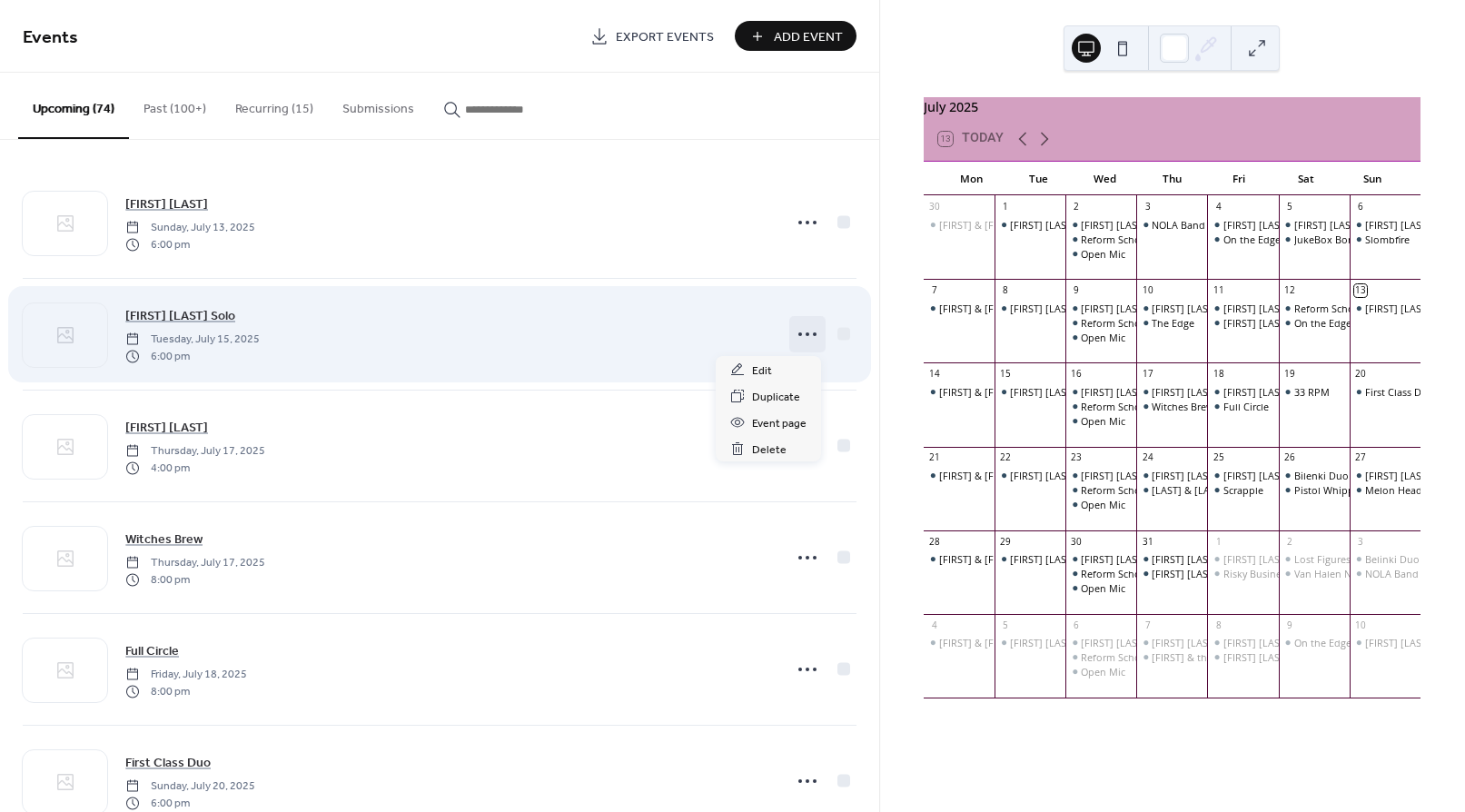 click 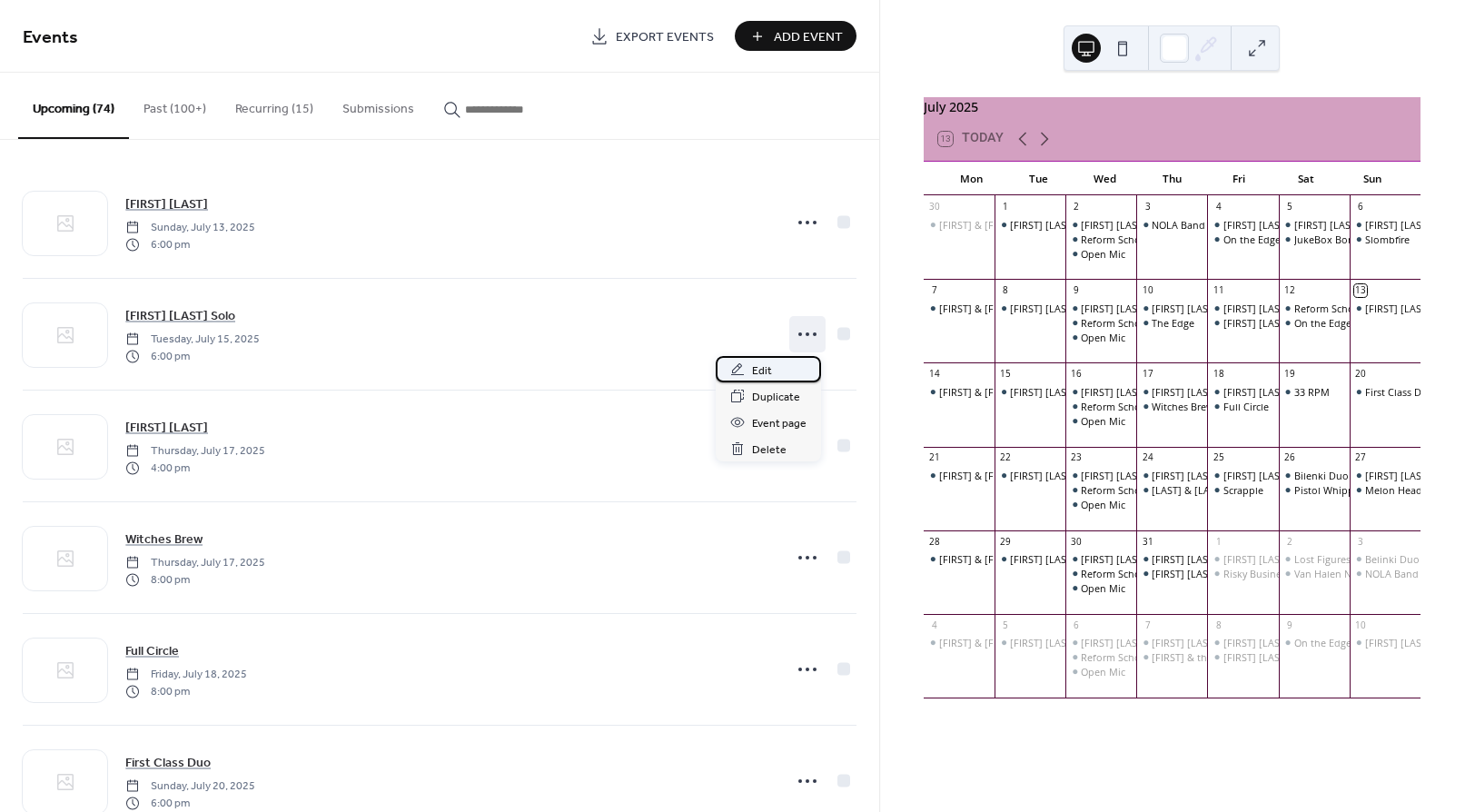 click on "Edit" at bounding box center (762, 371) 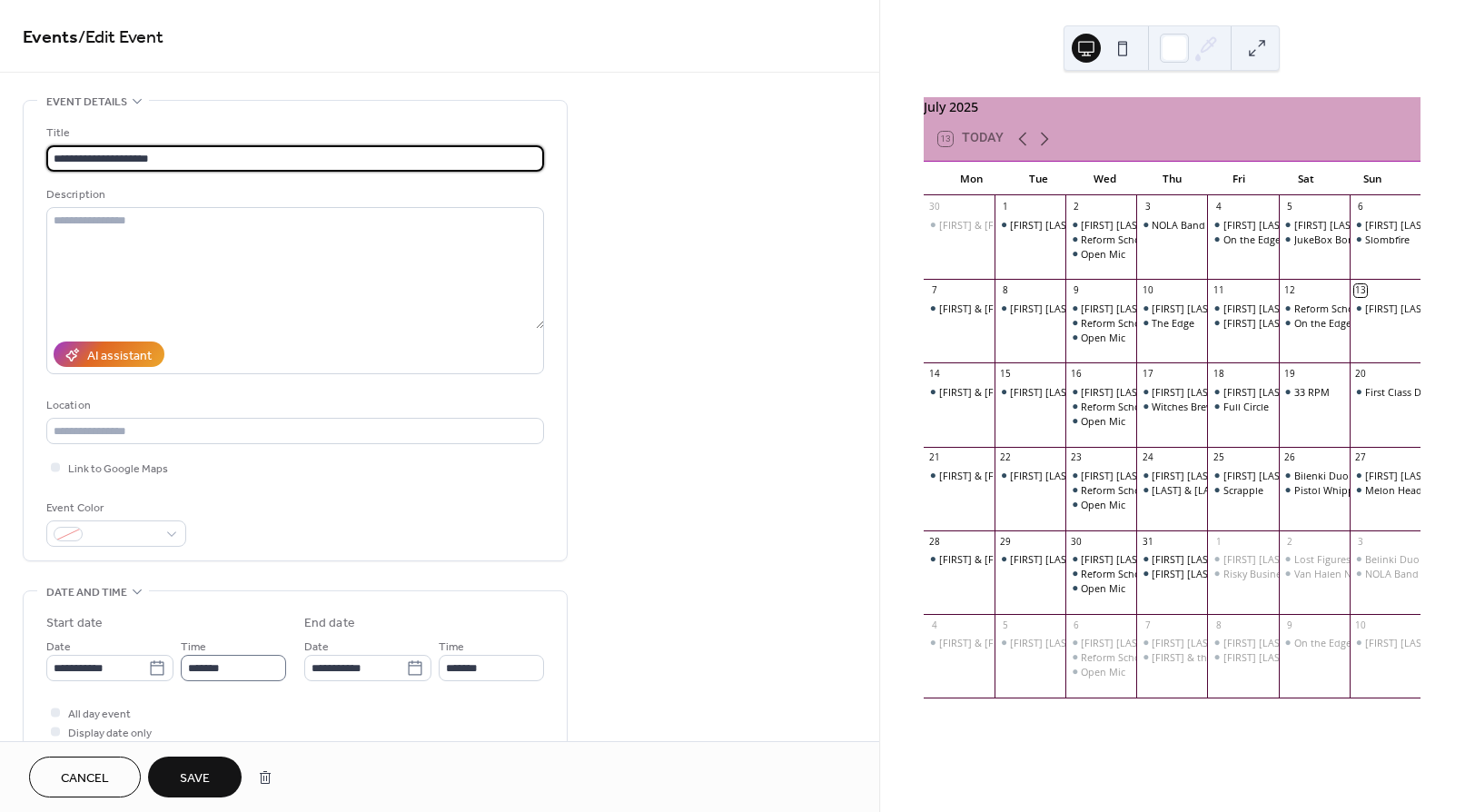 type on "**********" 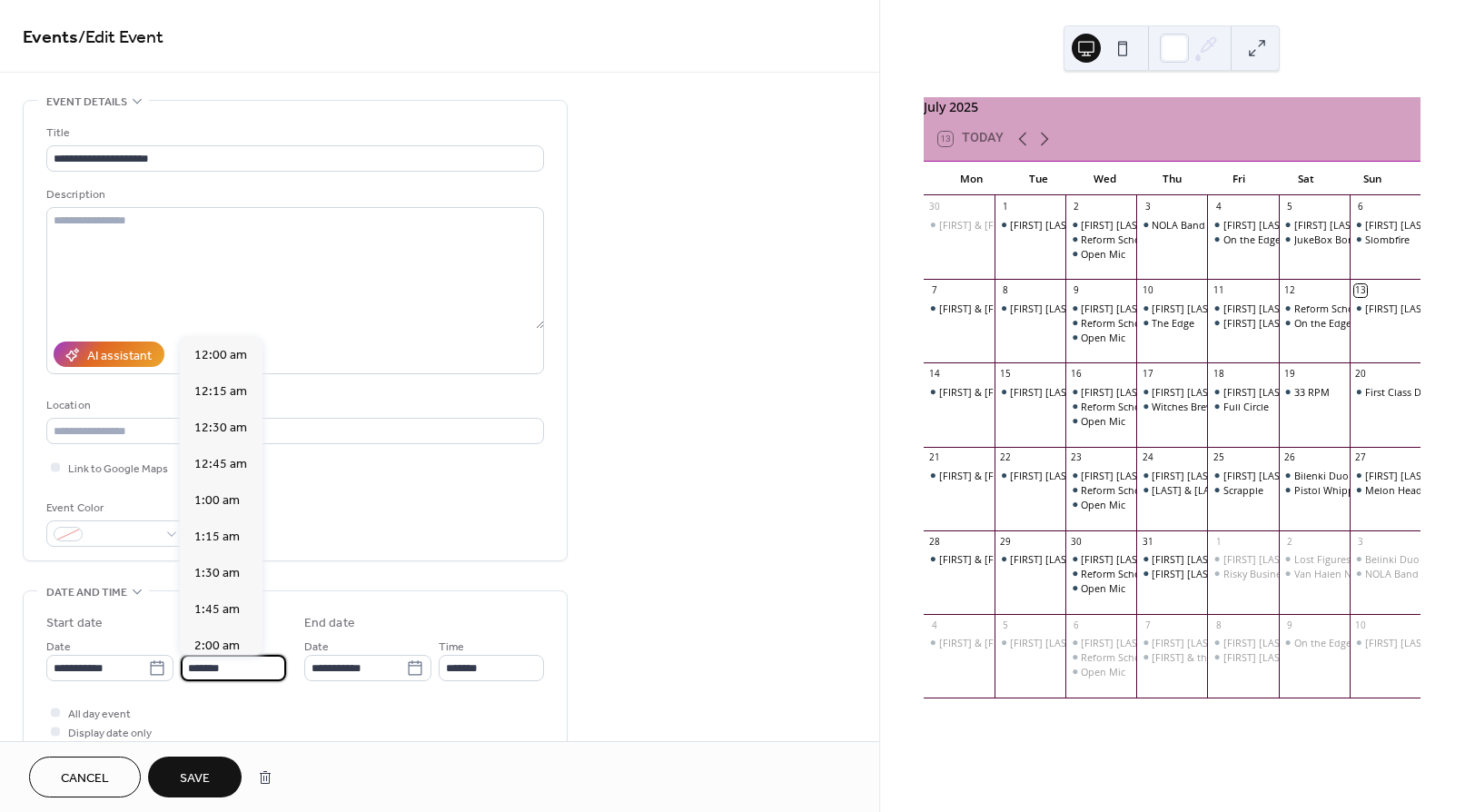click on "*******" at bounding box center [233, 668] 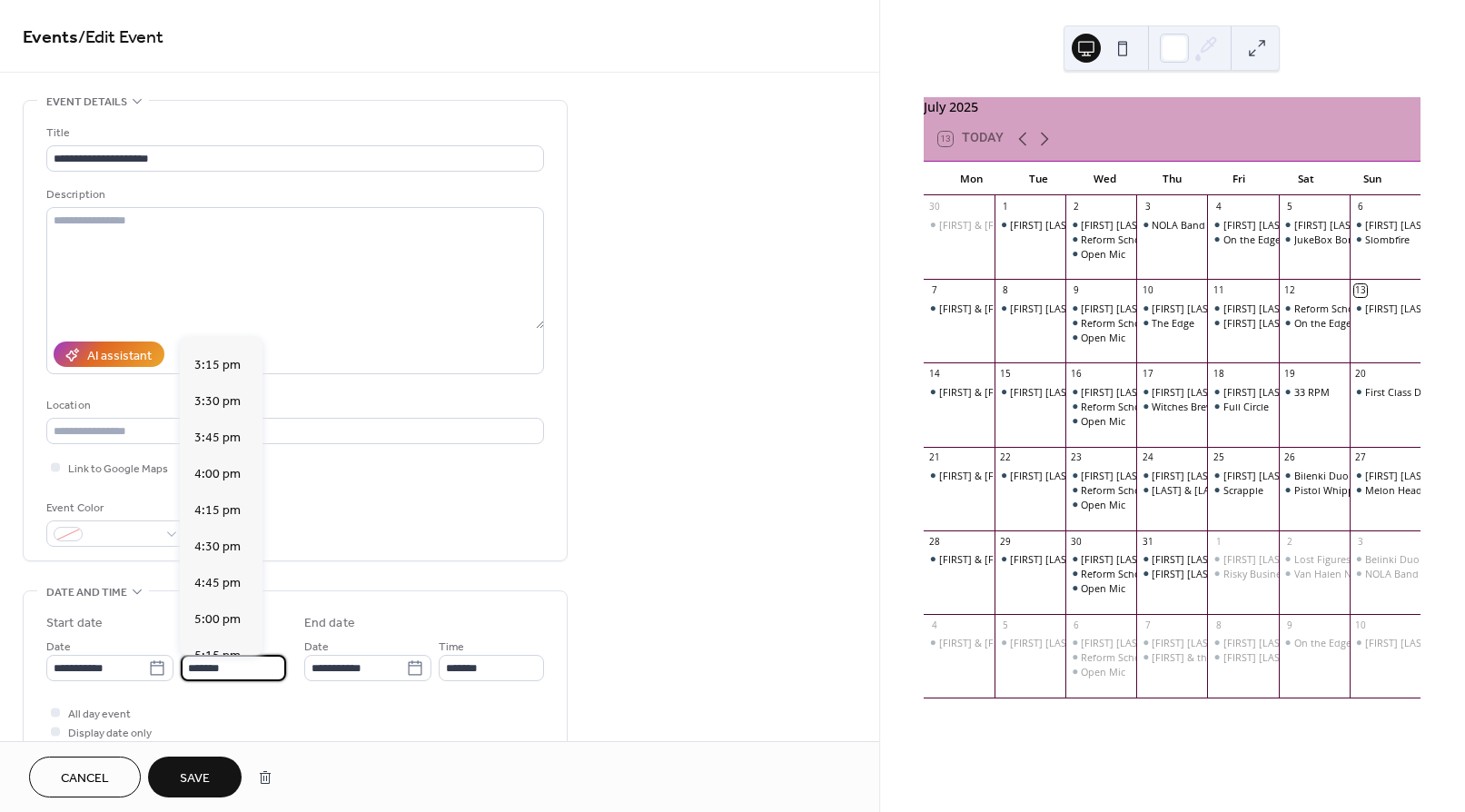 scroll, scrollTop: 2204, scrollLeft: 0, axis: vertical 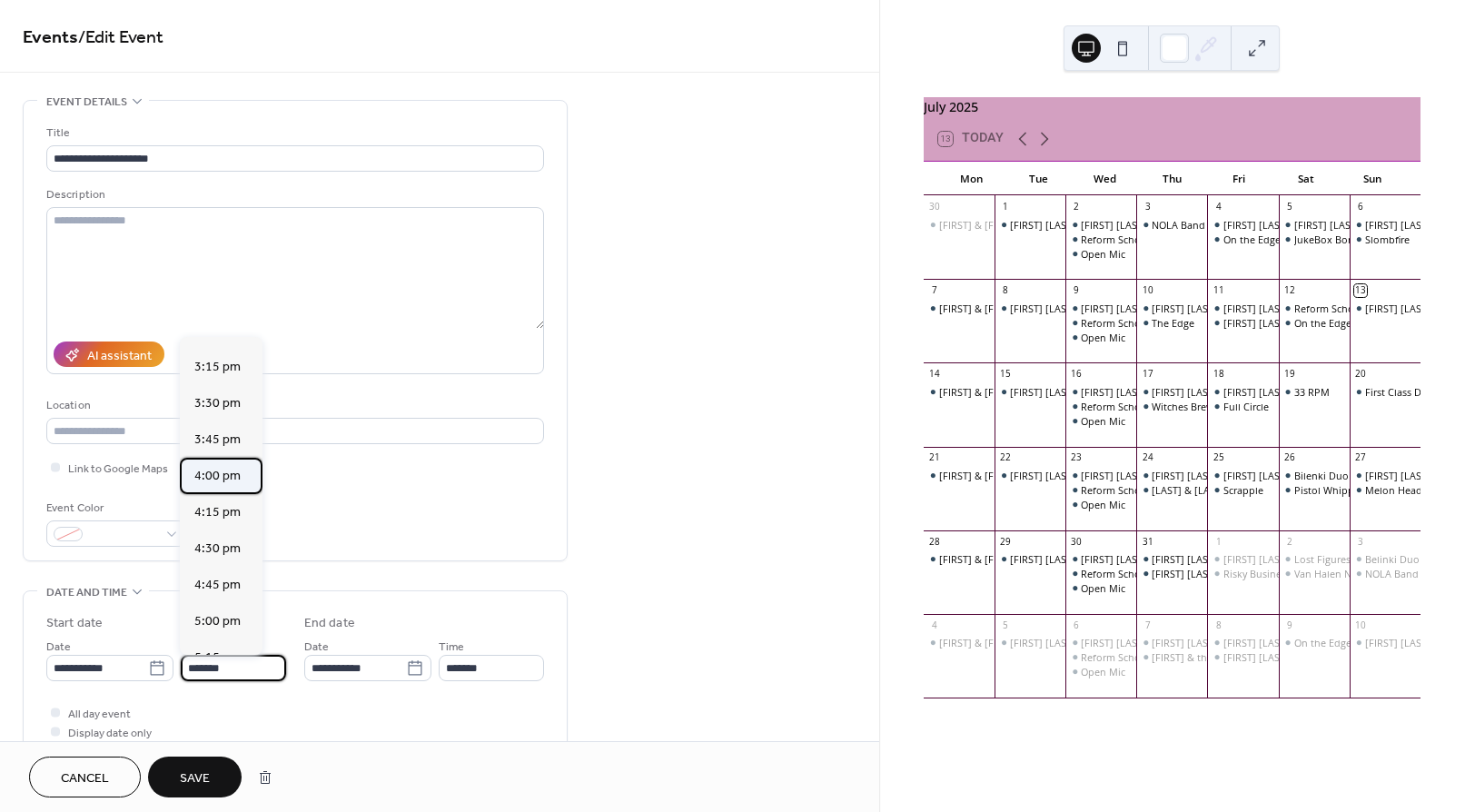 click on "4:00 pm" at bounding box center (217, 476) 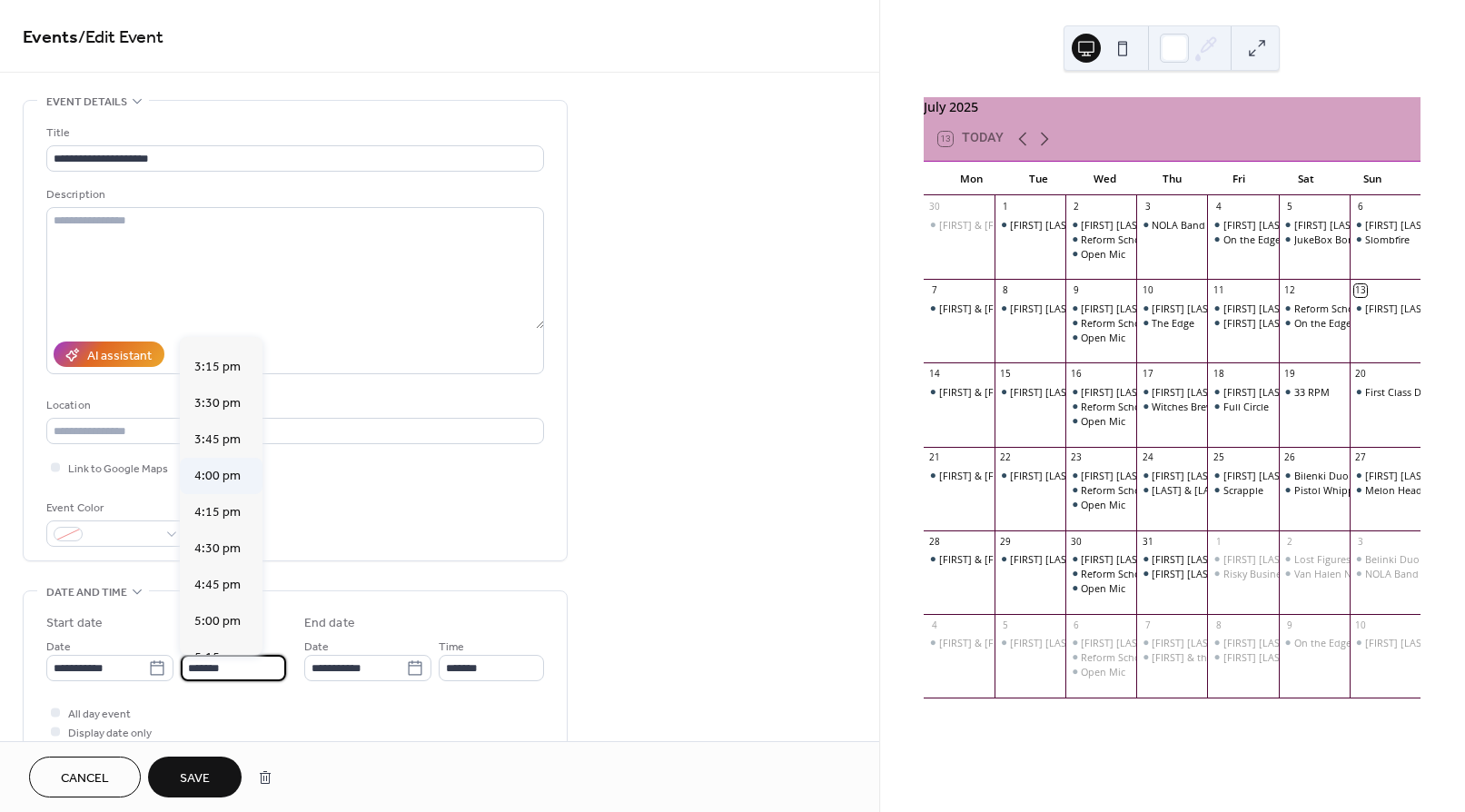 type on "*******" 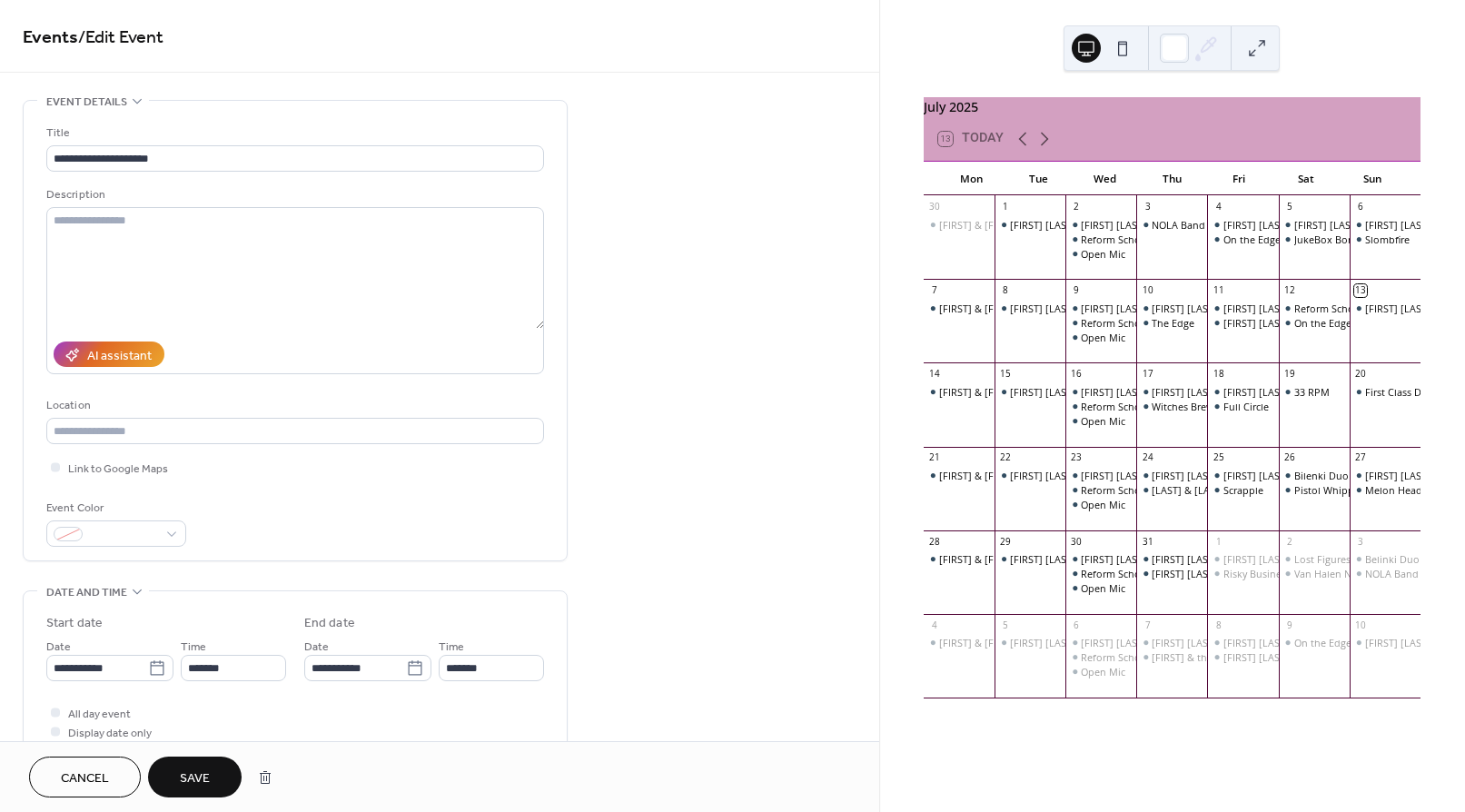 click on "Save" at bounding box center [194, 778] 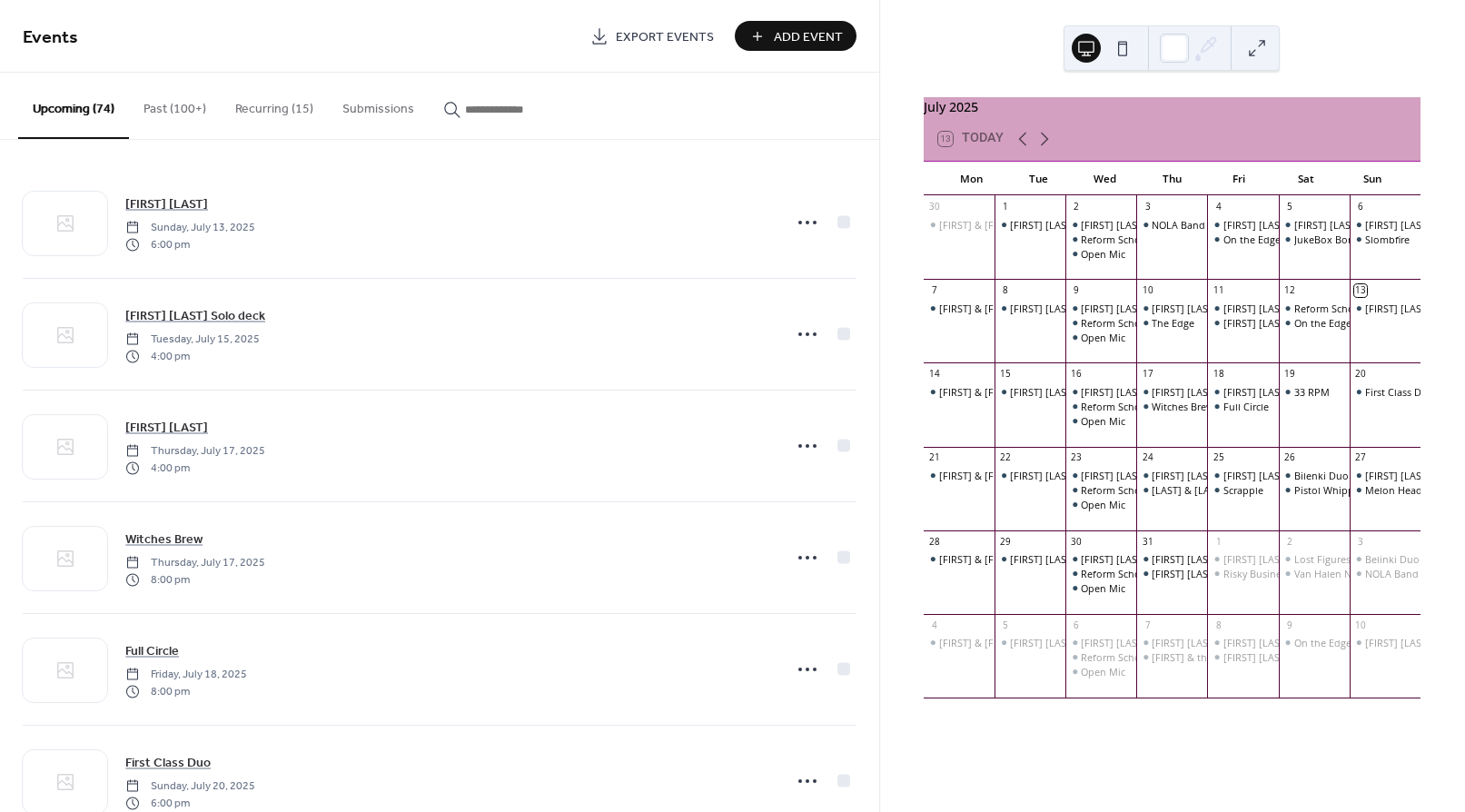 click on "Add Event" at bounding box center (808, 37) 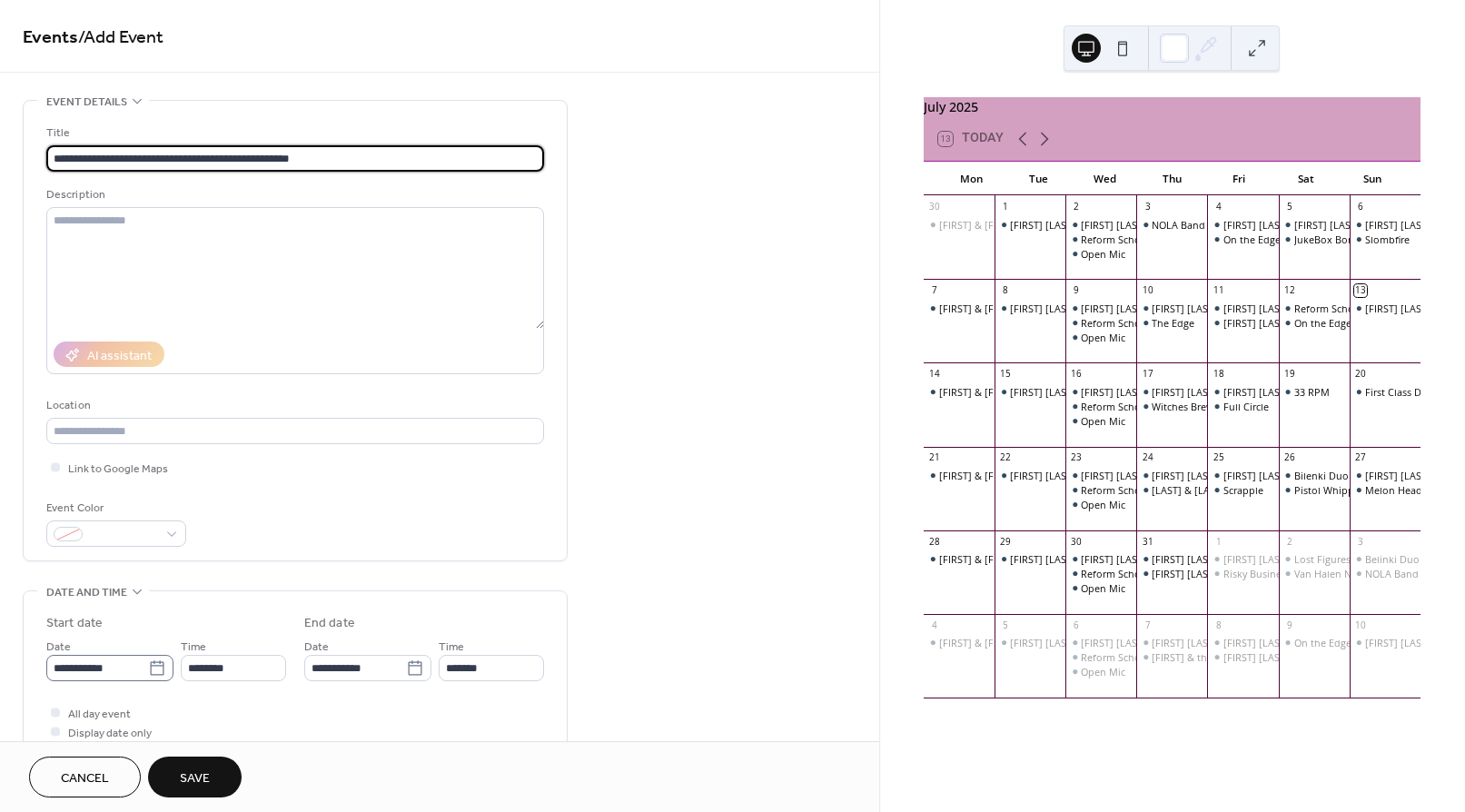 type on "**********" 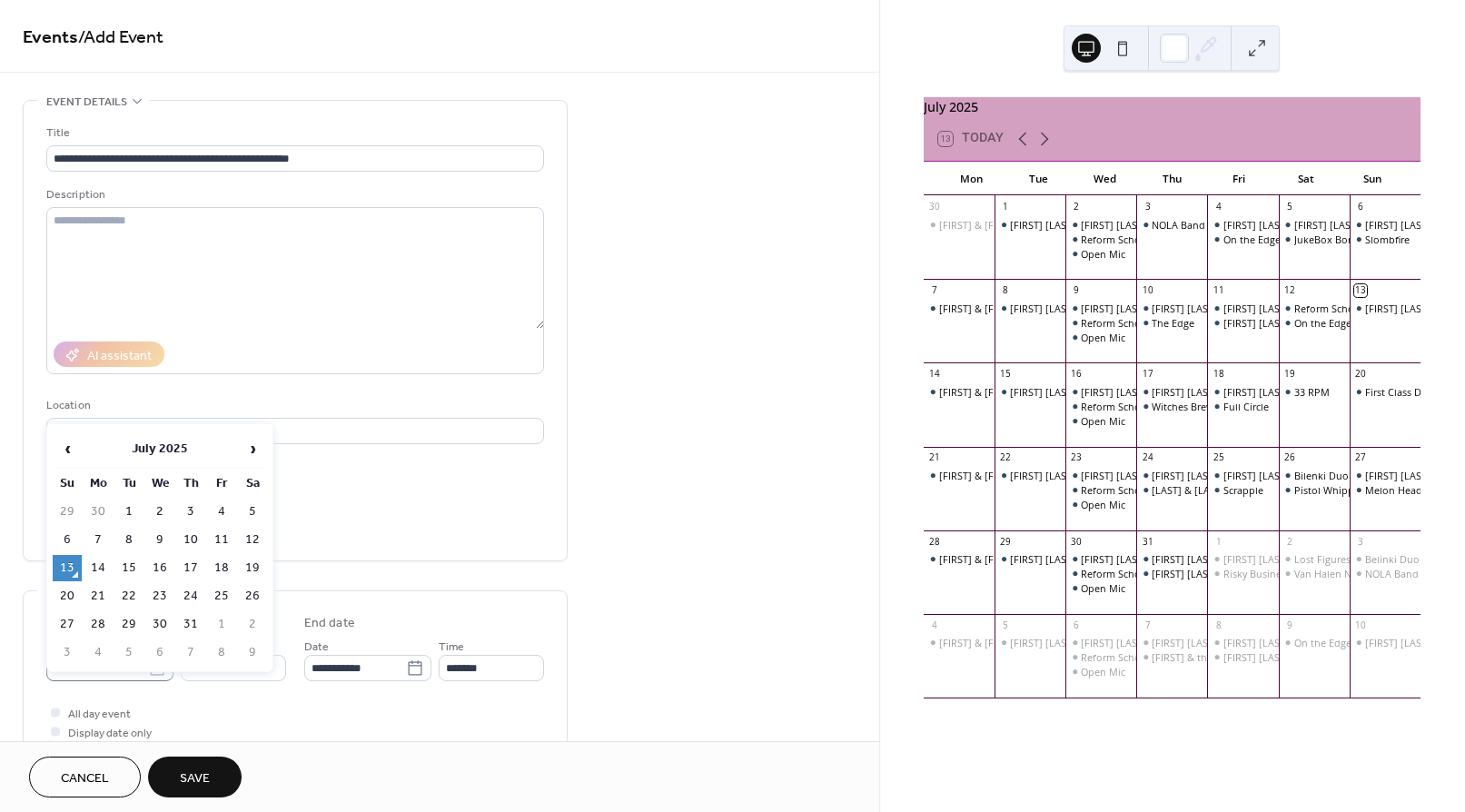 click 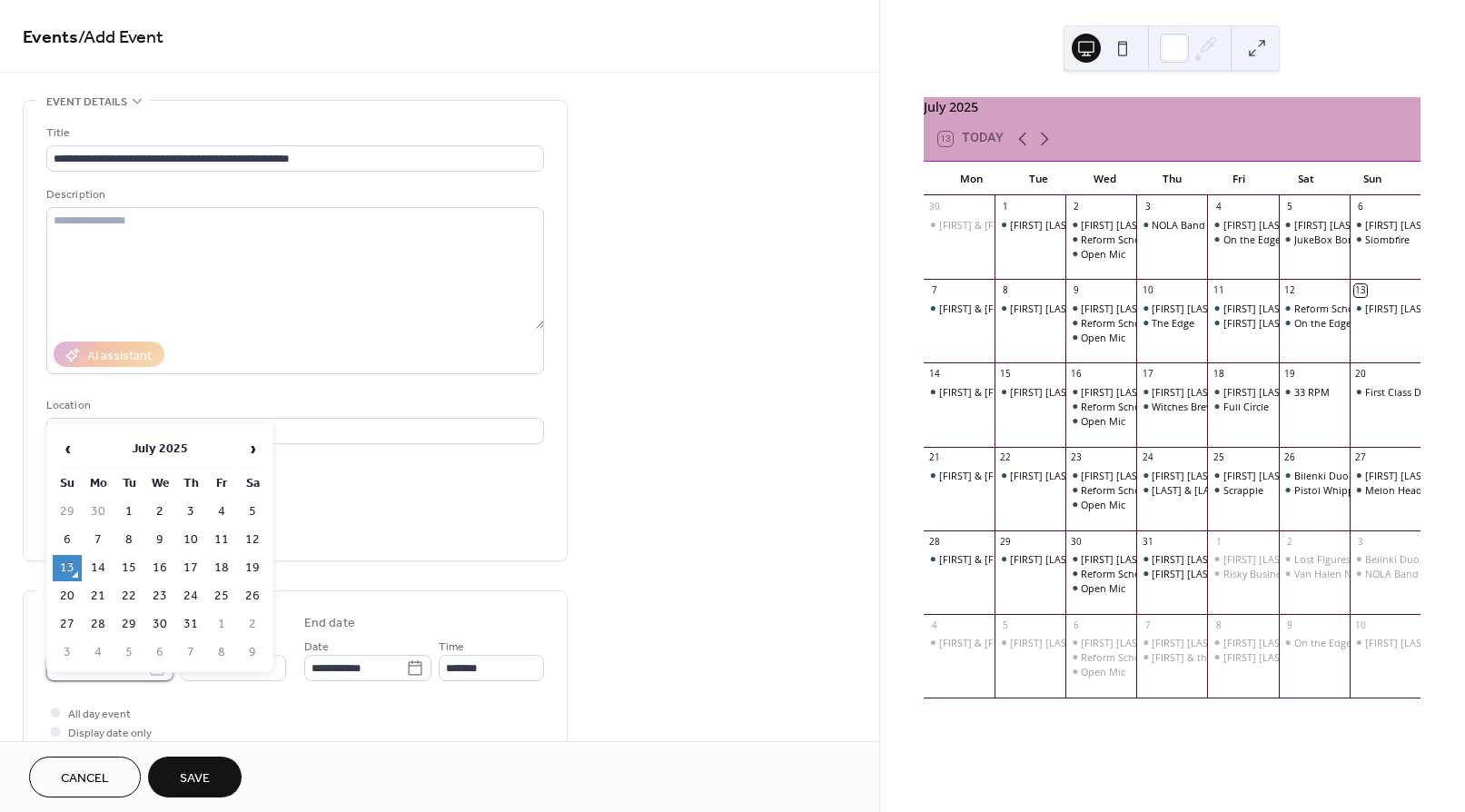 click on "**********" at bounding box center (97, 668) 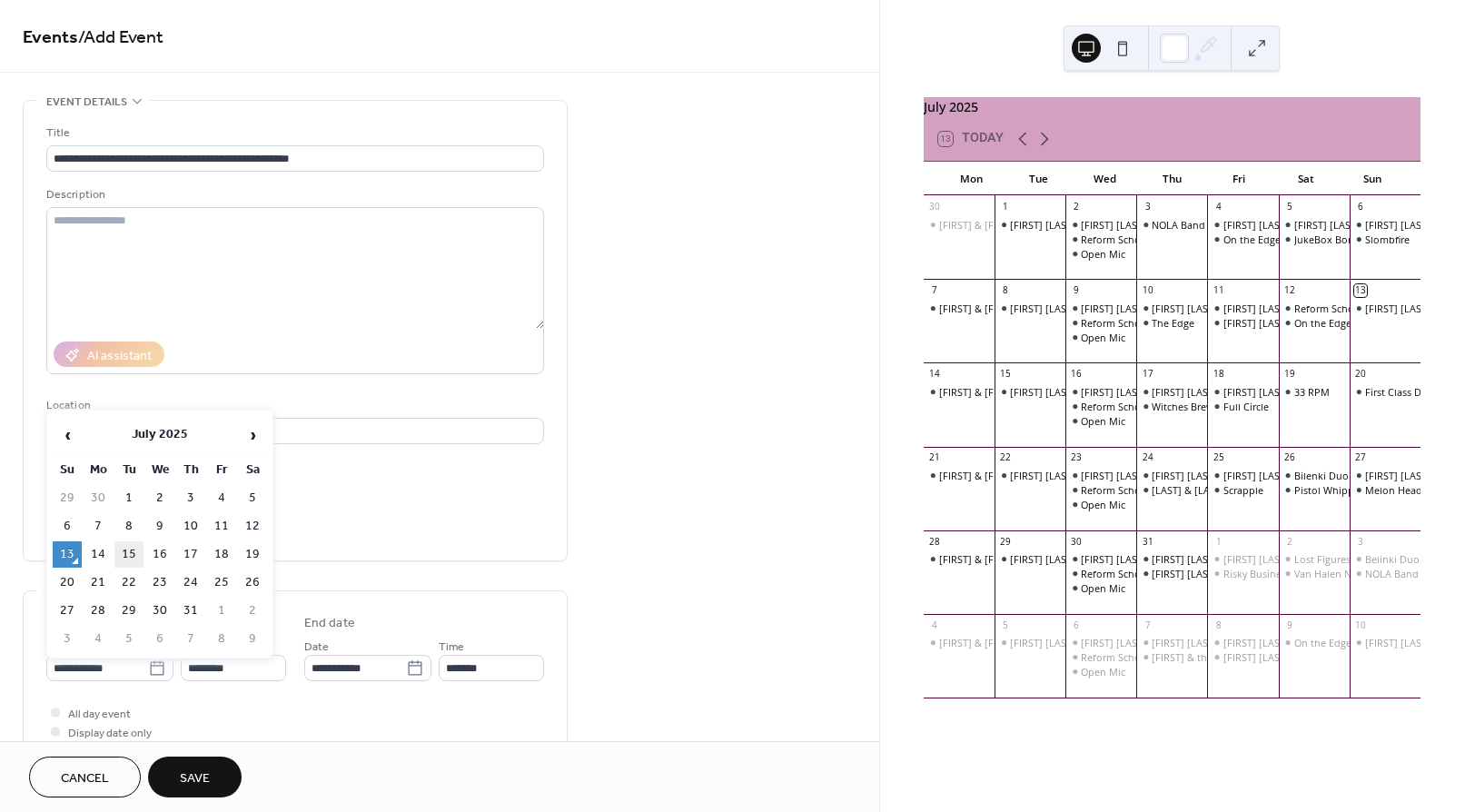 click on "15" at bounding box center (129, 554) 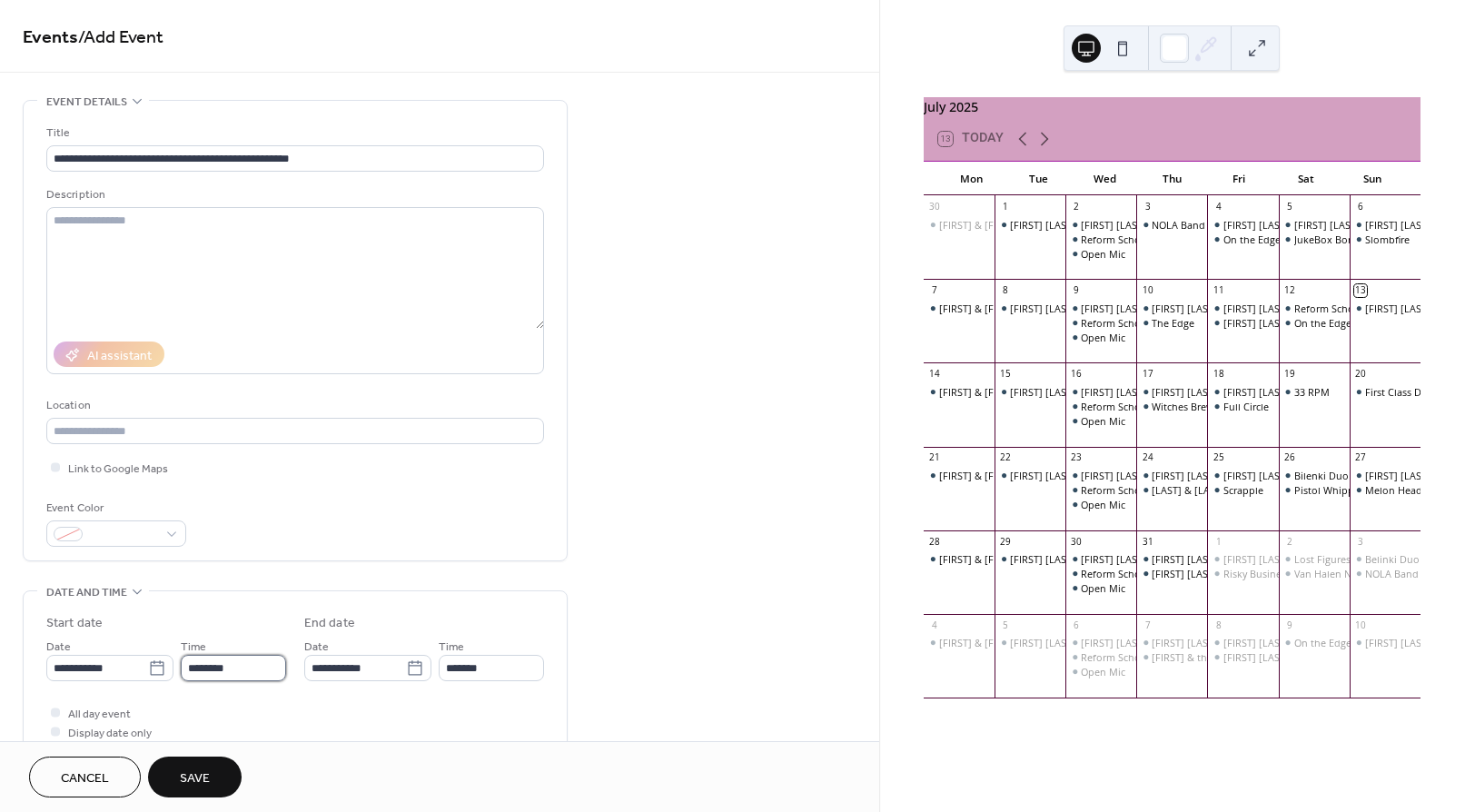 click on "********" at bounding box center (233, 668) 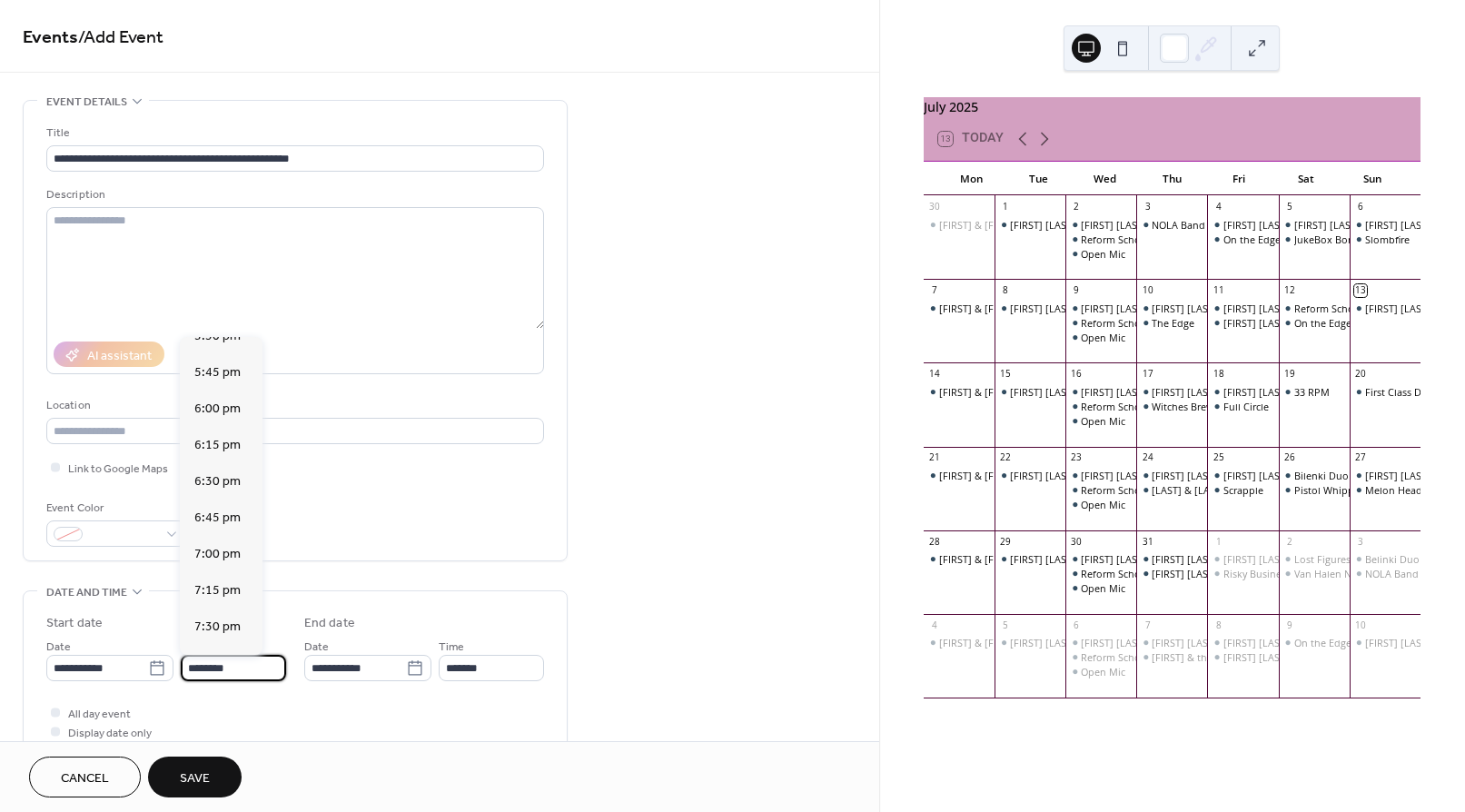 scroll, scrollTop: 2566, scrollLeft: 0, axis: vertical 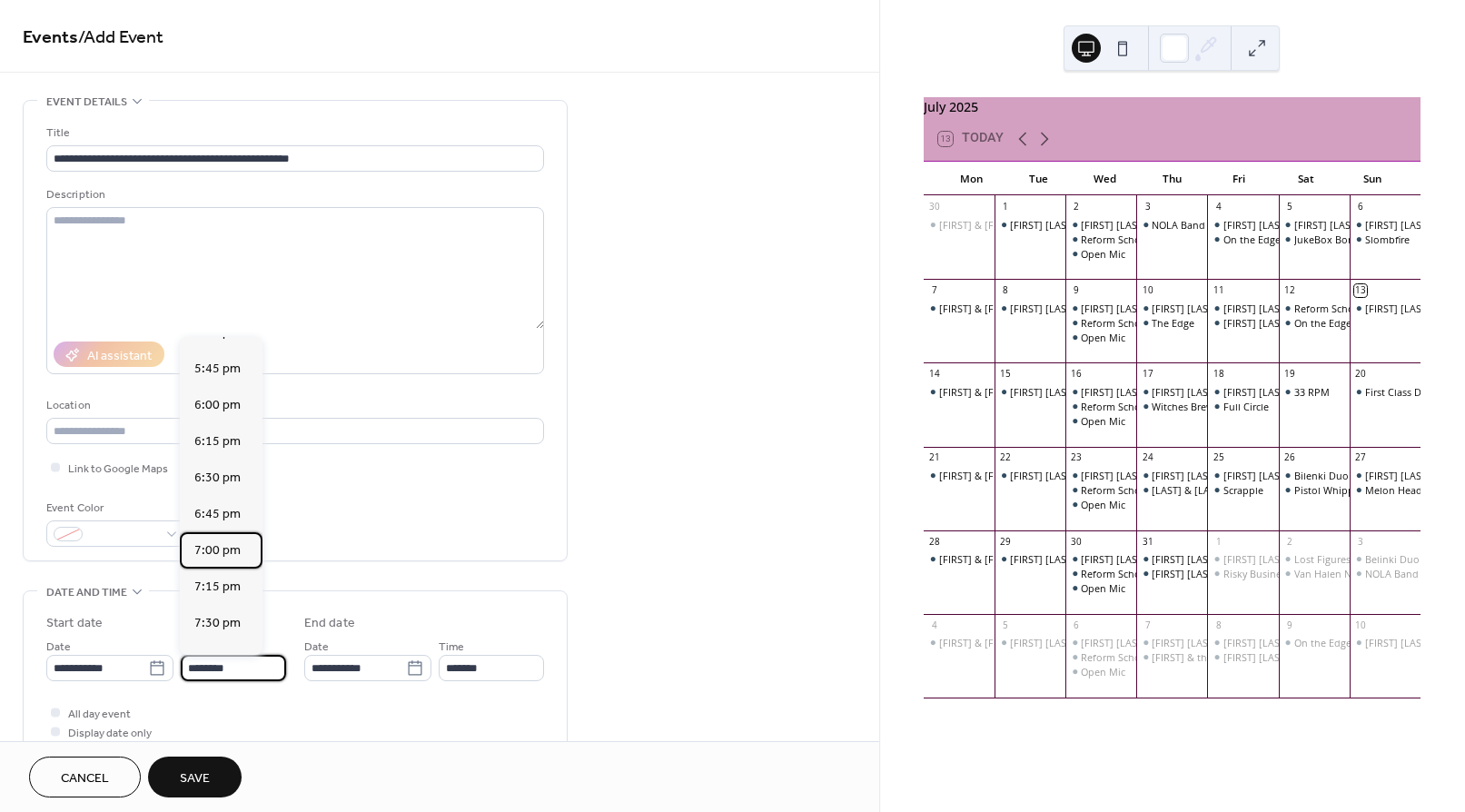 click on "7:00 pm" at bounding box center [217, 550] 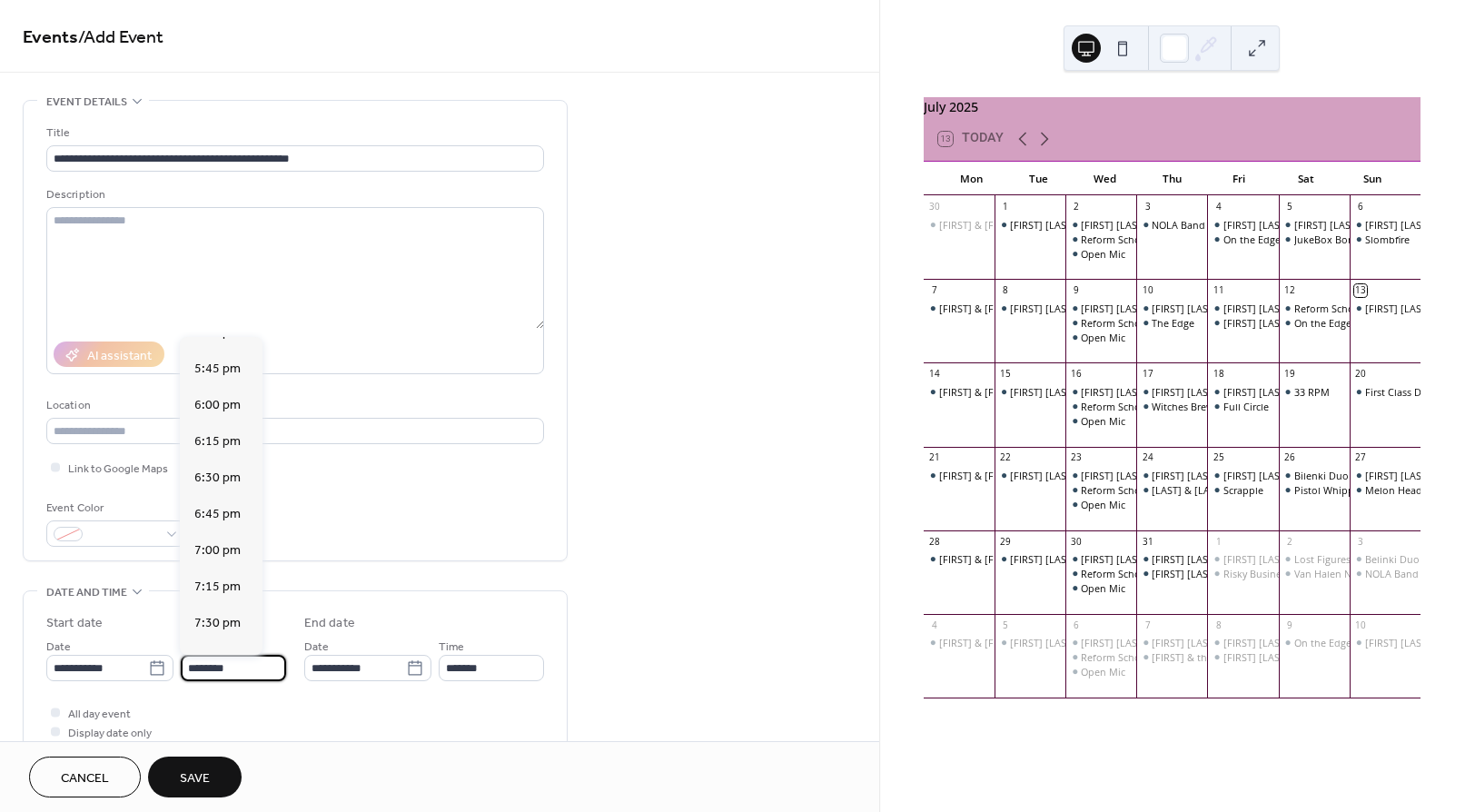 type on "*******" 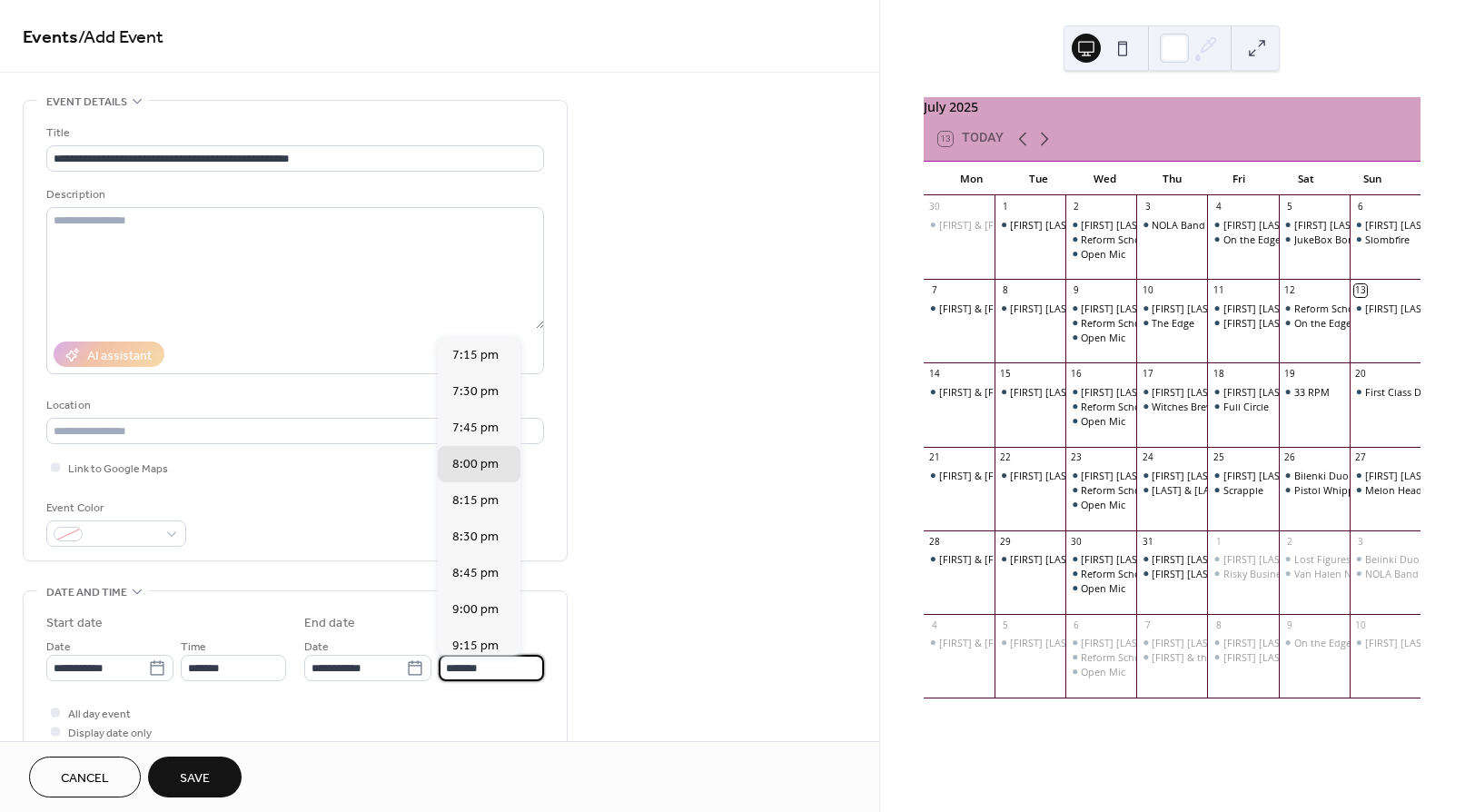 click on "*******" at bounding box center [491, 668] 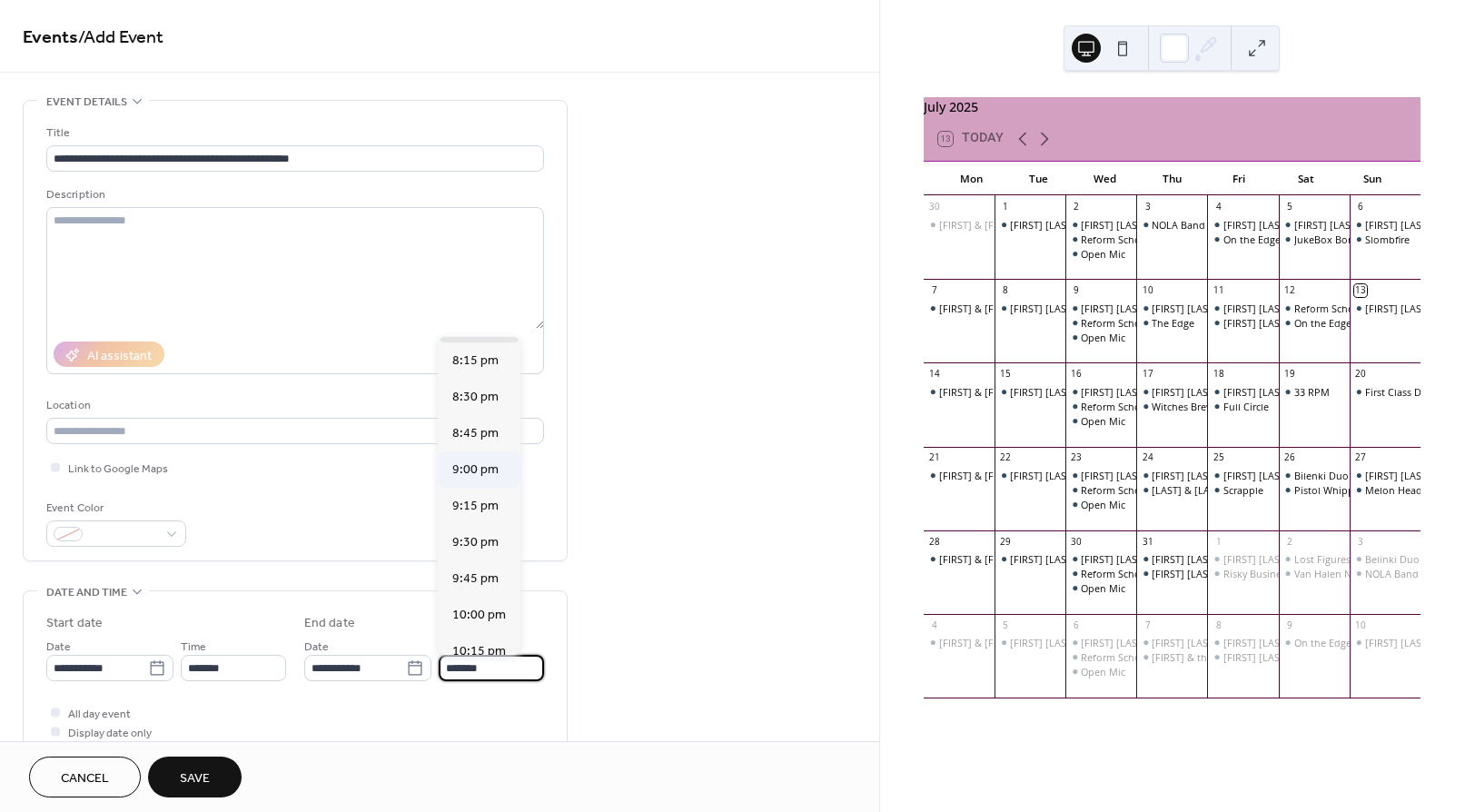scroll, scrollTop: 157, scrollLeft: 0, axis: vertical 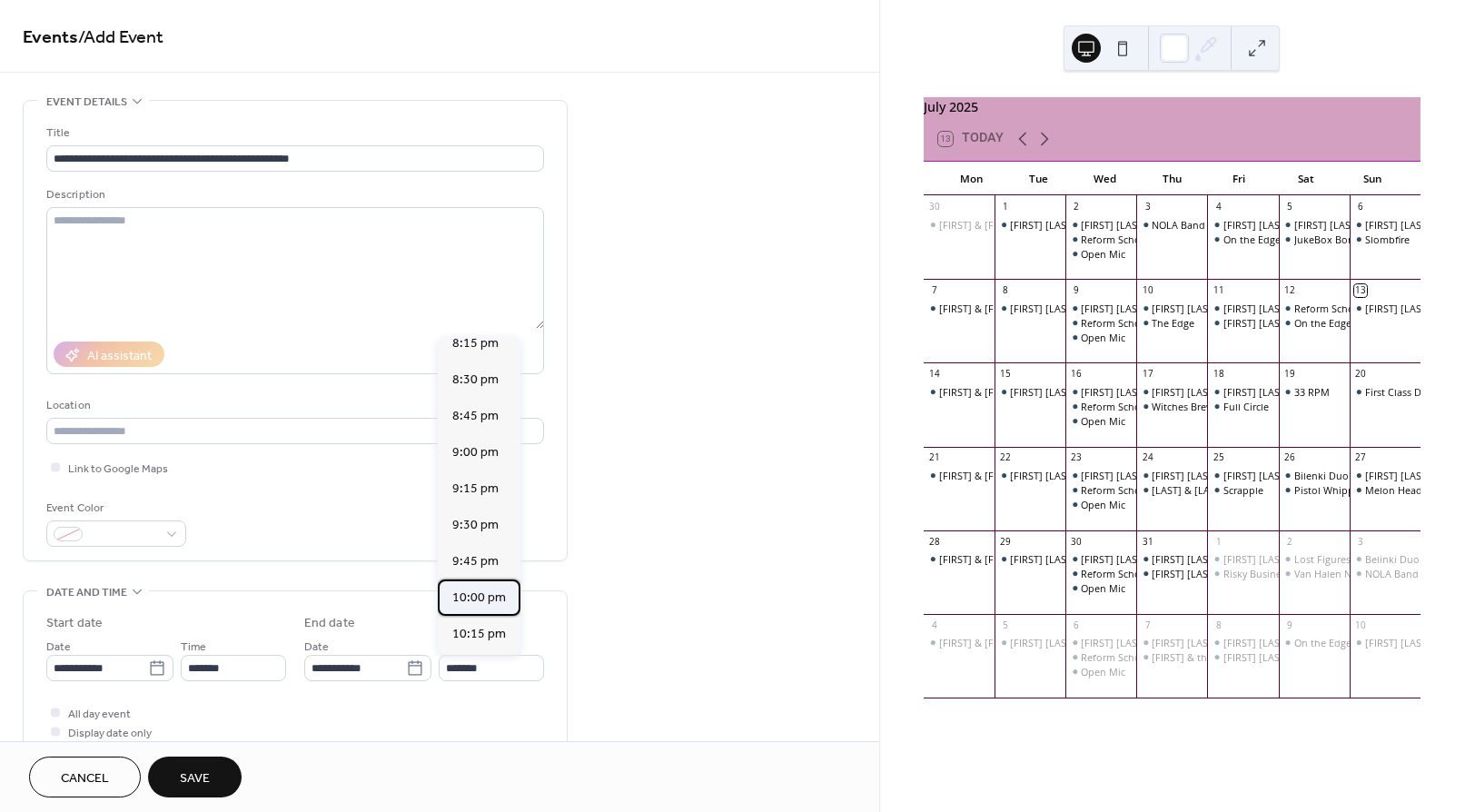 click on "10:00 pm" at bounding box center [479, 598] 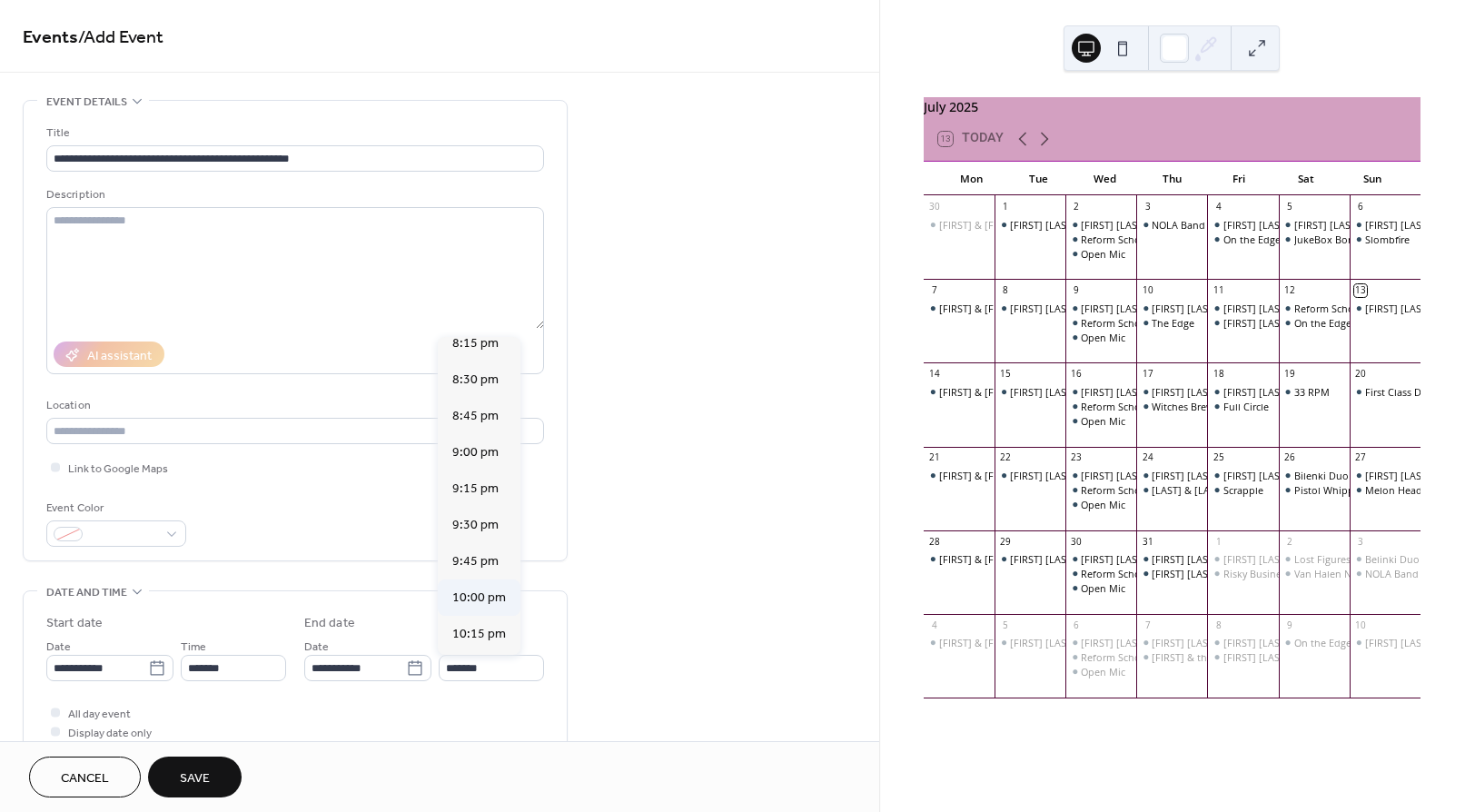 type on "********" 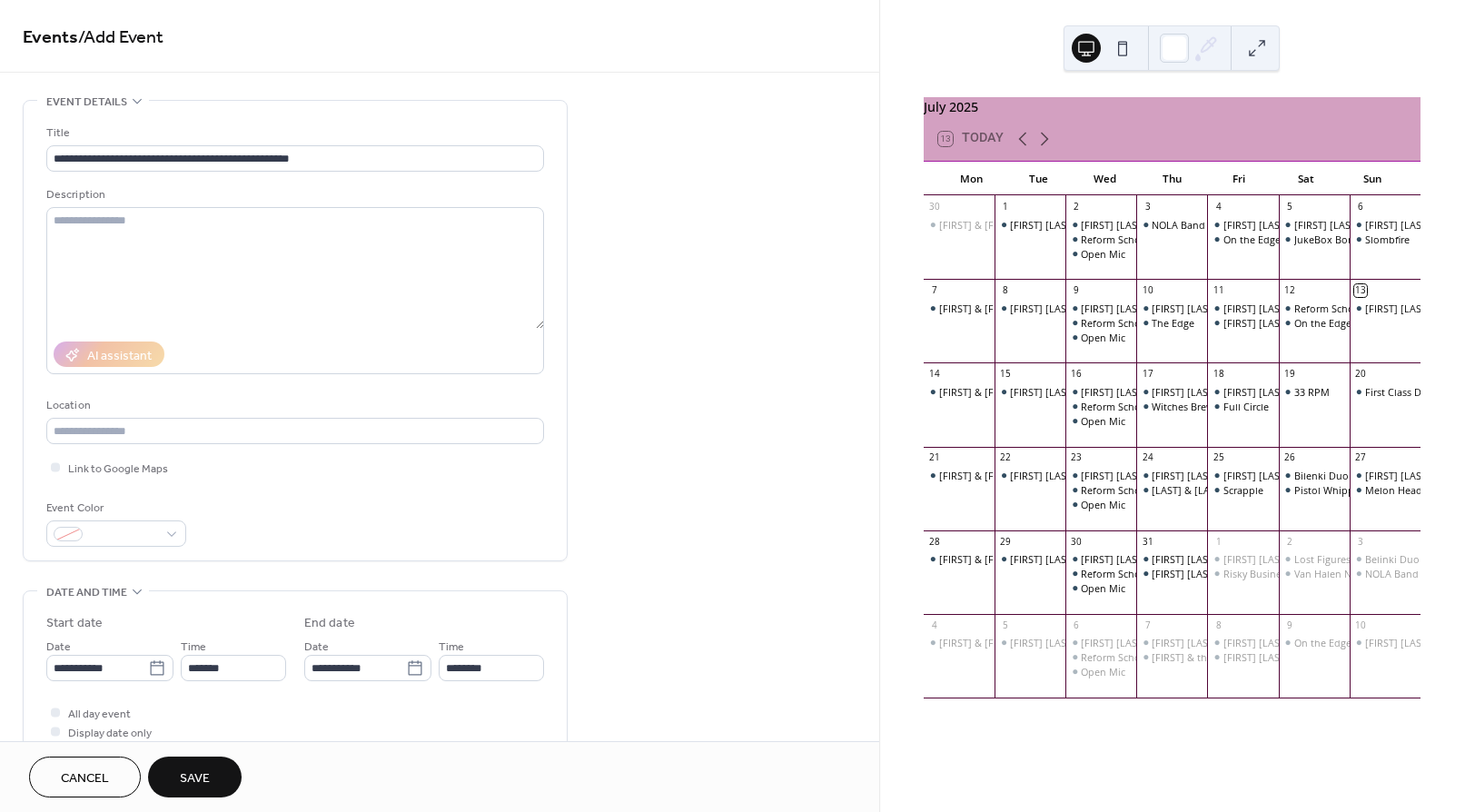 click on "Save" at bounding box center (194, 778) 